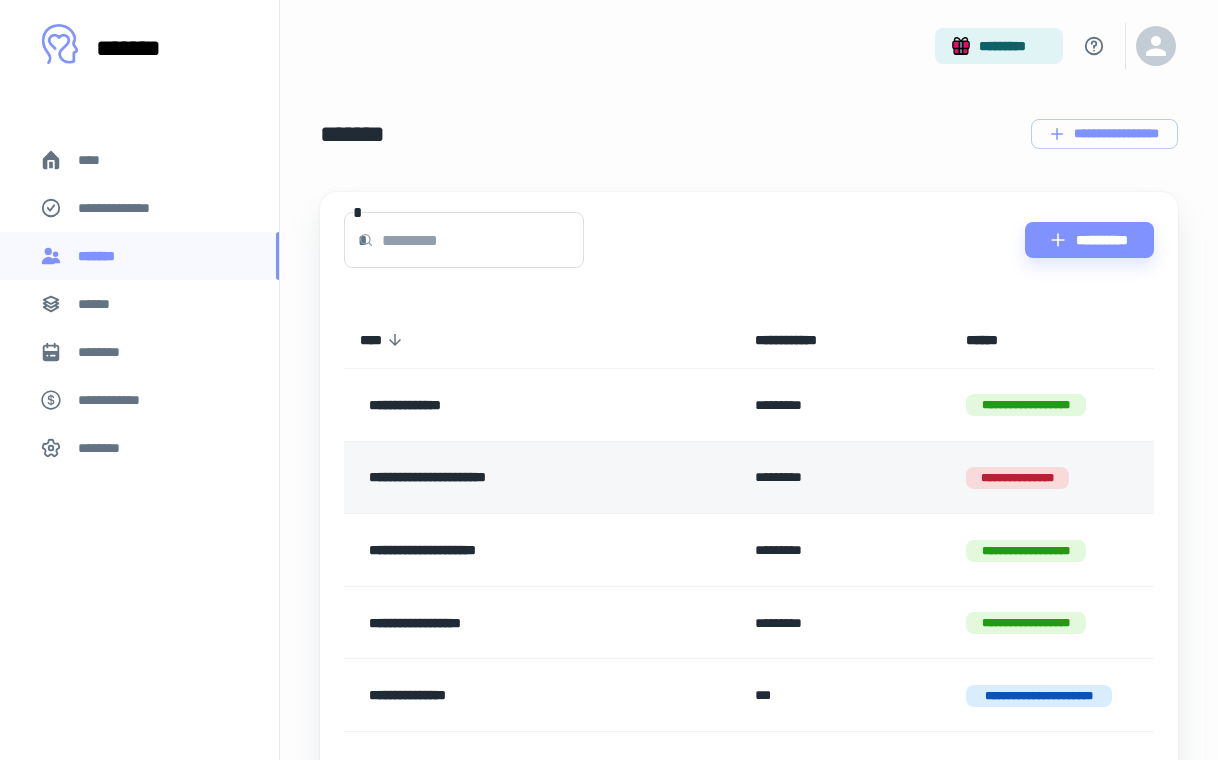 scroll, scrollTop: 146, scrollLeft: 0, axis: vertical 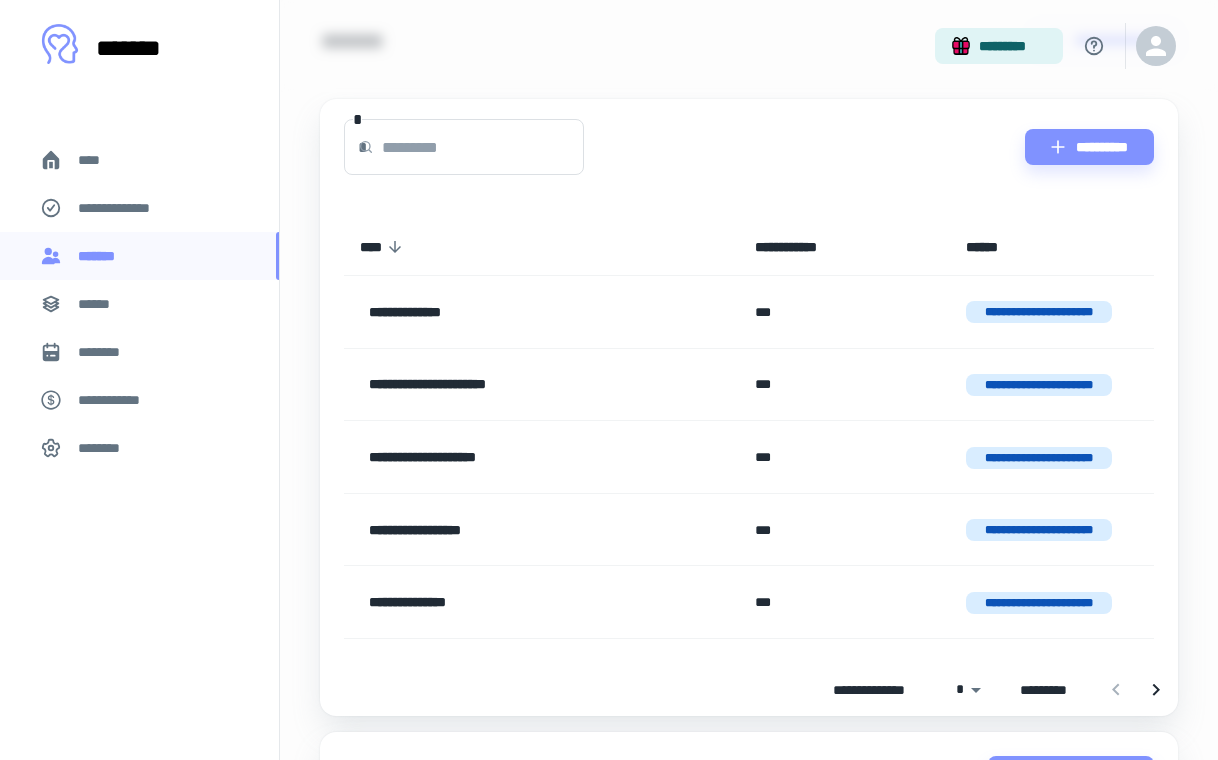 click on "**********" at bounding box center [516, 385] 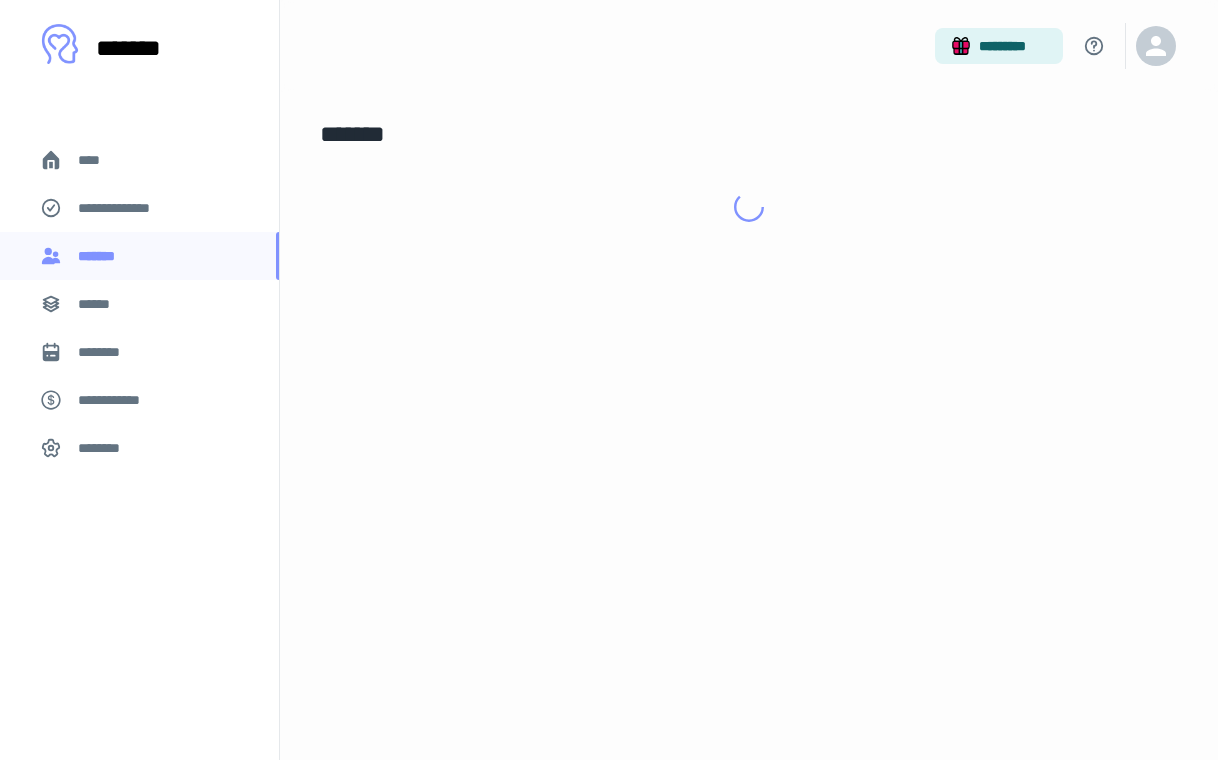scroll, scrollTop: 0, scrollLeft: 0, axis: both 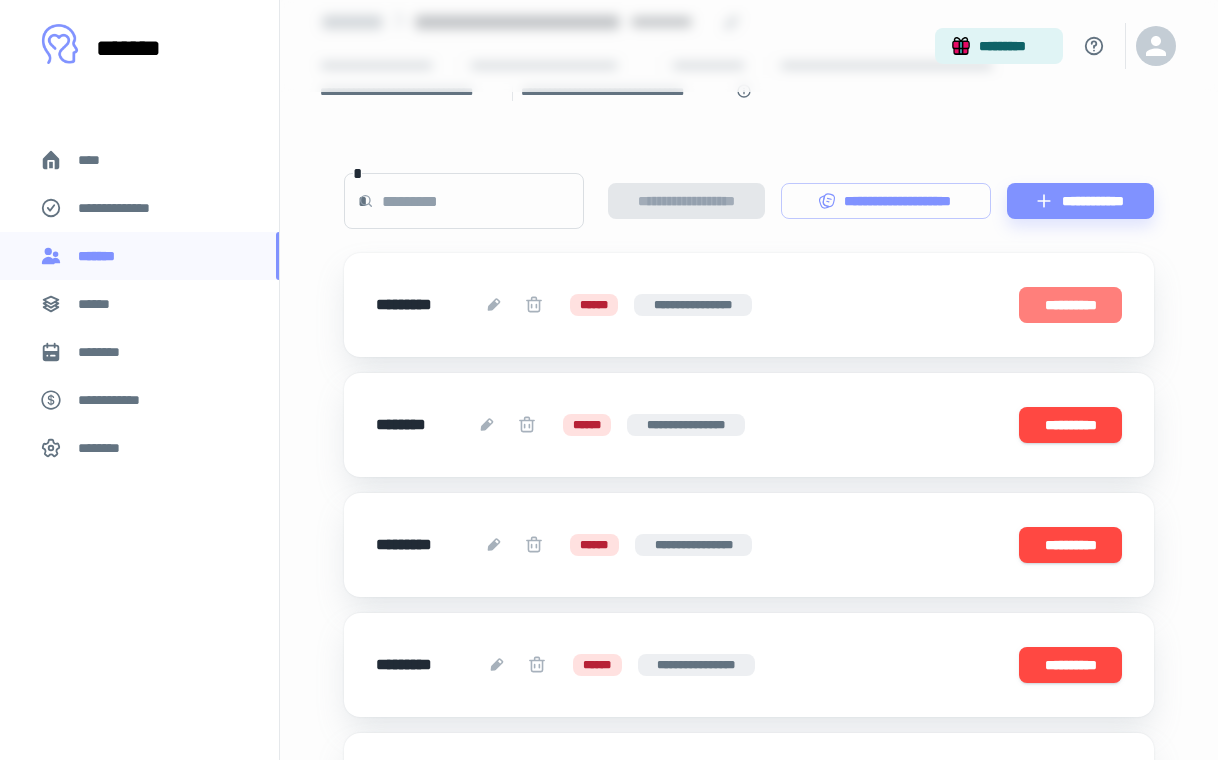click on "**********" at bounding box center [1070, 305] 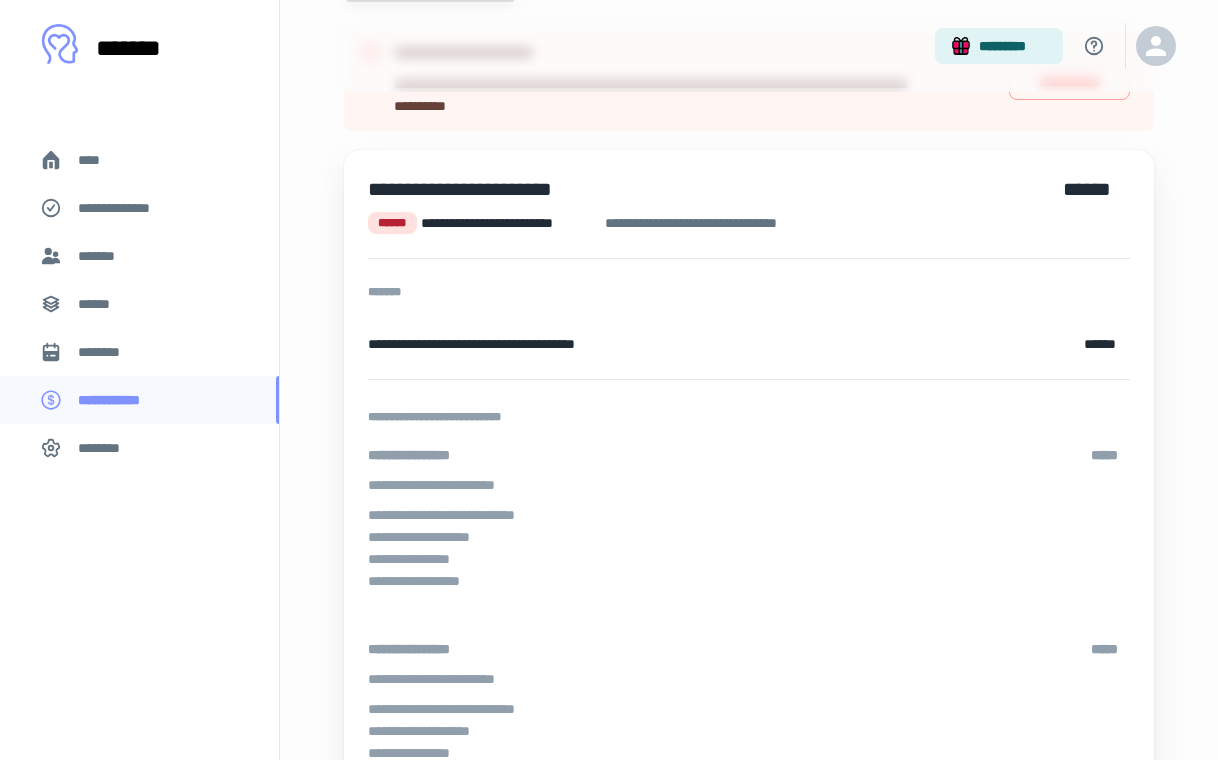 scroll, scrollTop: 0, scrollLeft: 0, axis: both 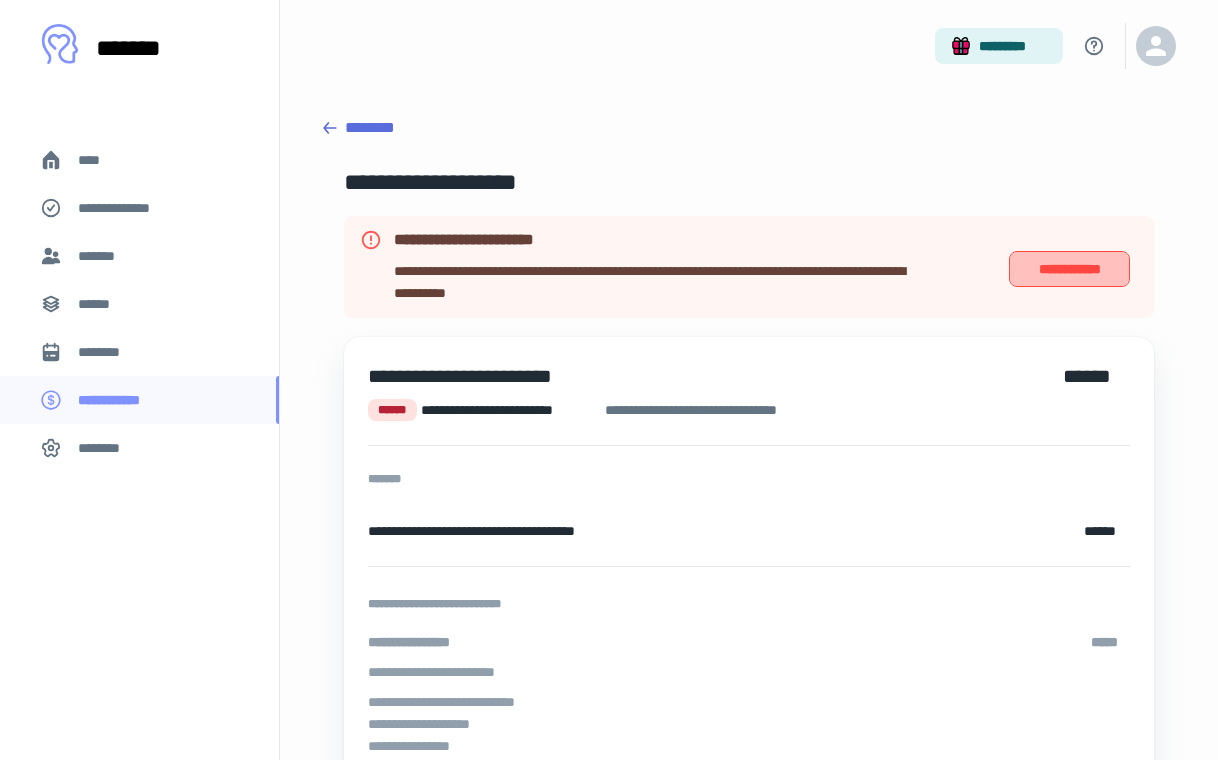click on "**********" at bounding box center (1069, 269) 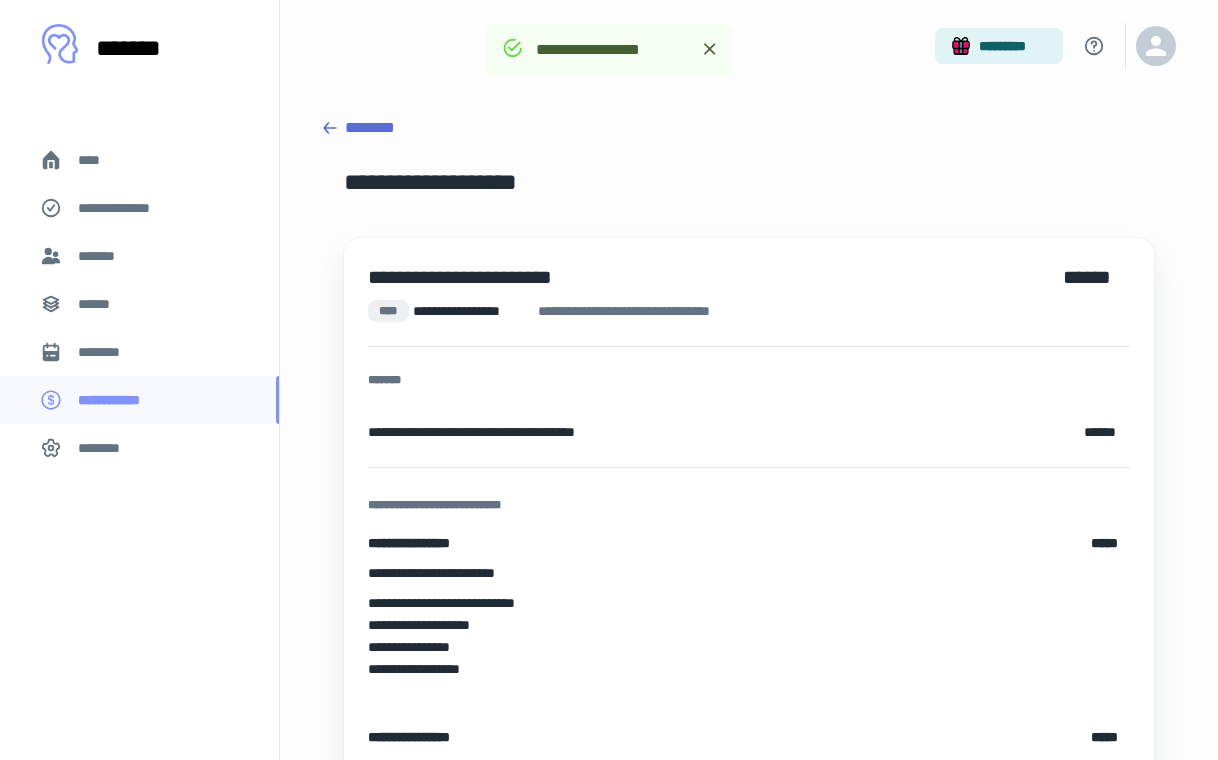 click on "*******" at bounding box center [100, 256] 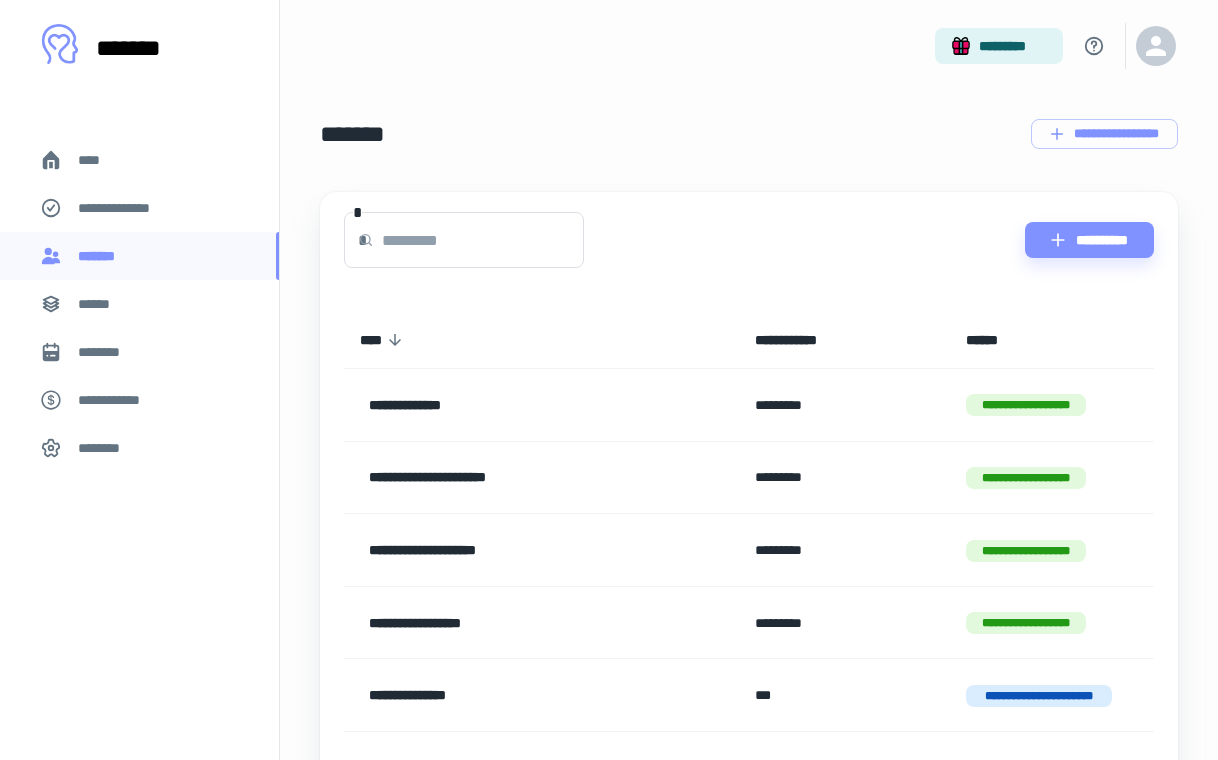 click on "**********" at bounding box center (516, 478) 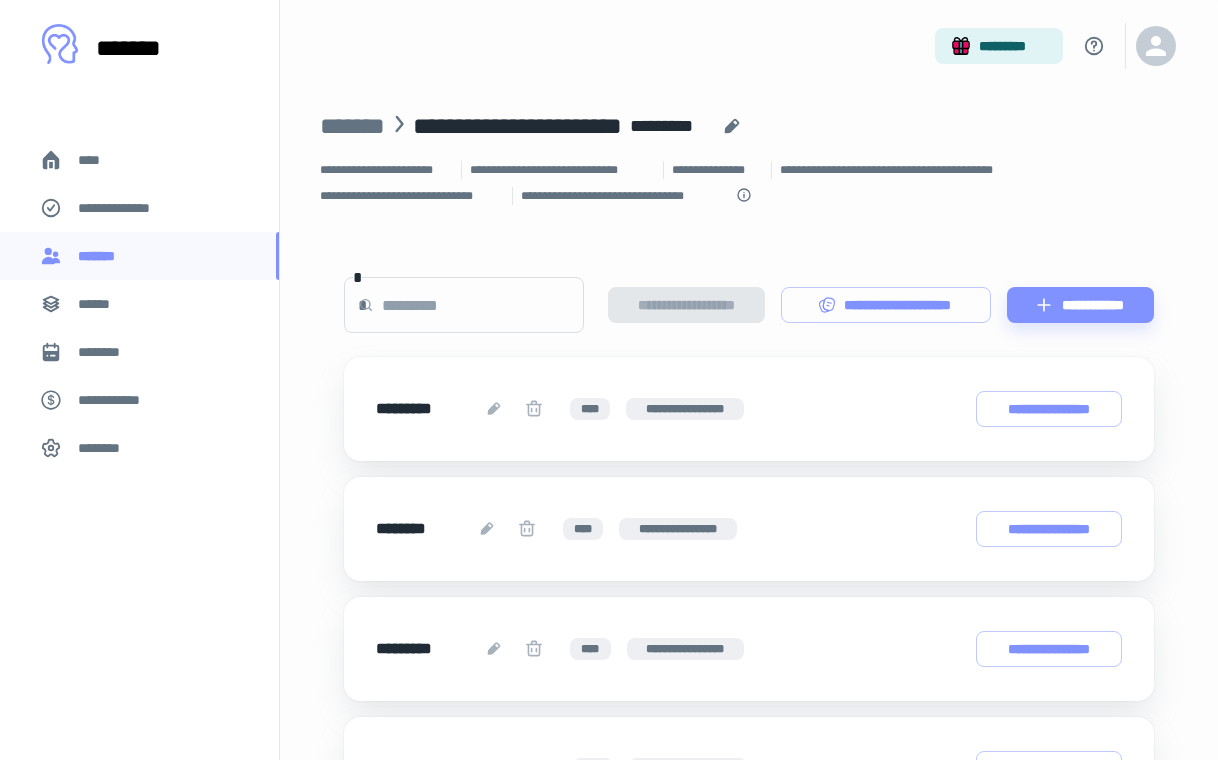 scroll, scrollTop: 0, scrollLeft: 0, axis: both 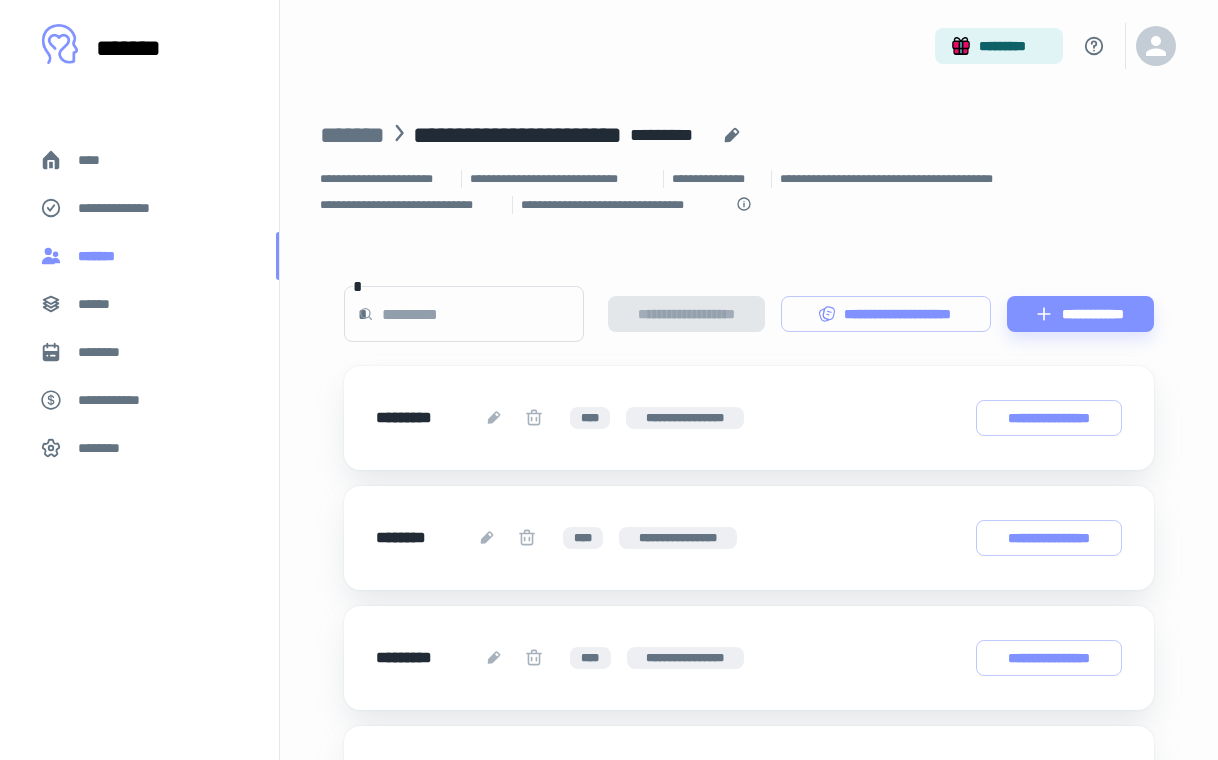 click on "*******" at bounding box center [101, 256] 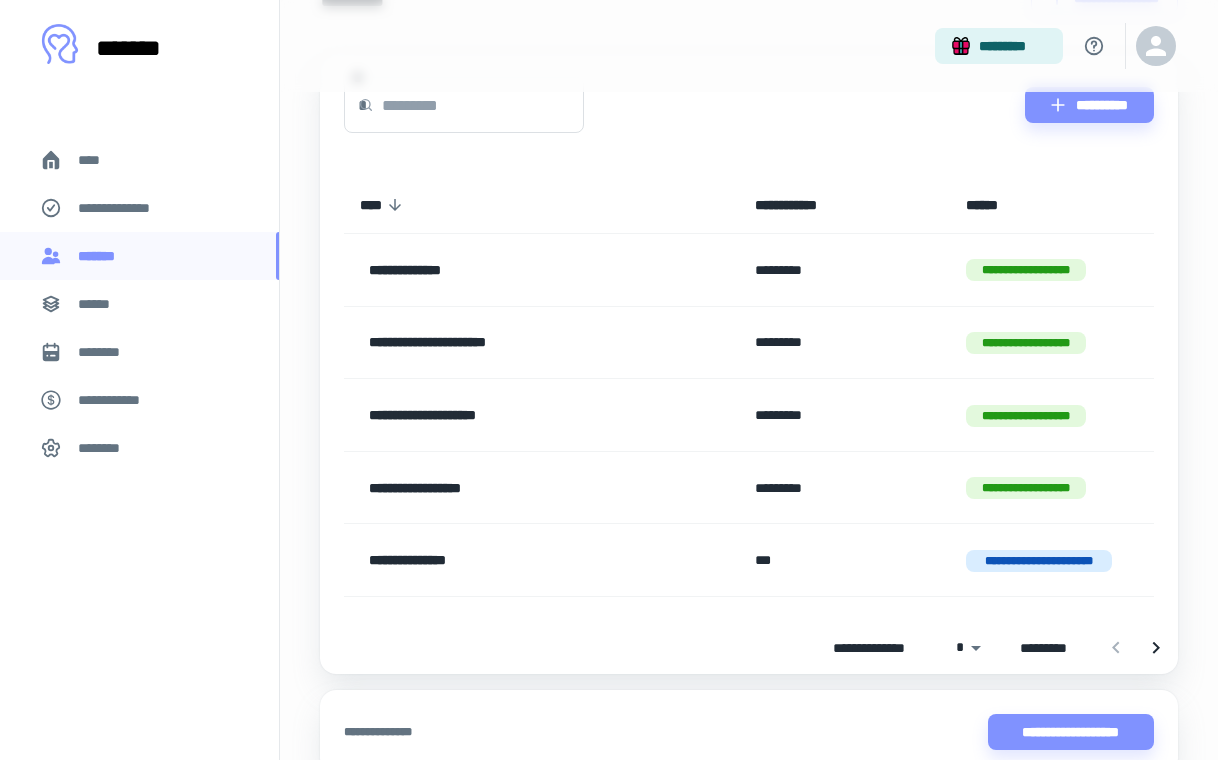 scroll, scrollTop: 144, scrollLeft: 0, axis: vertical 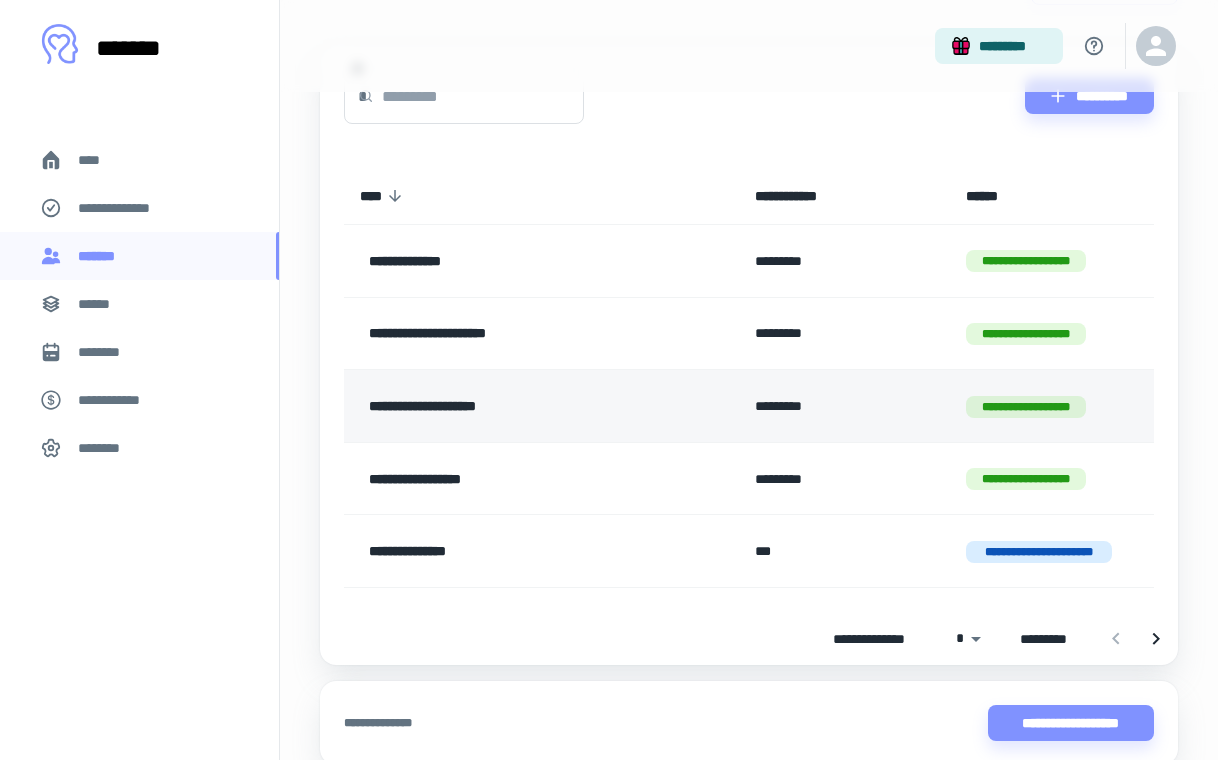 click on "**********" at bounding box center (516, 406) 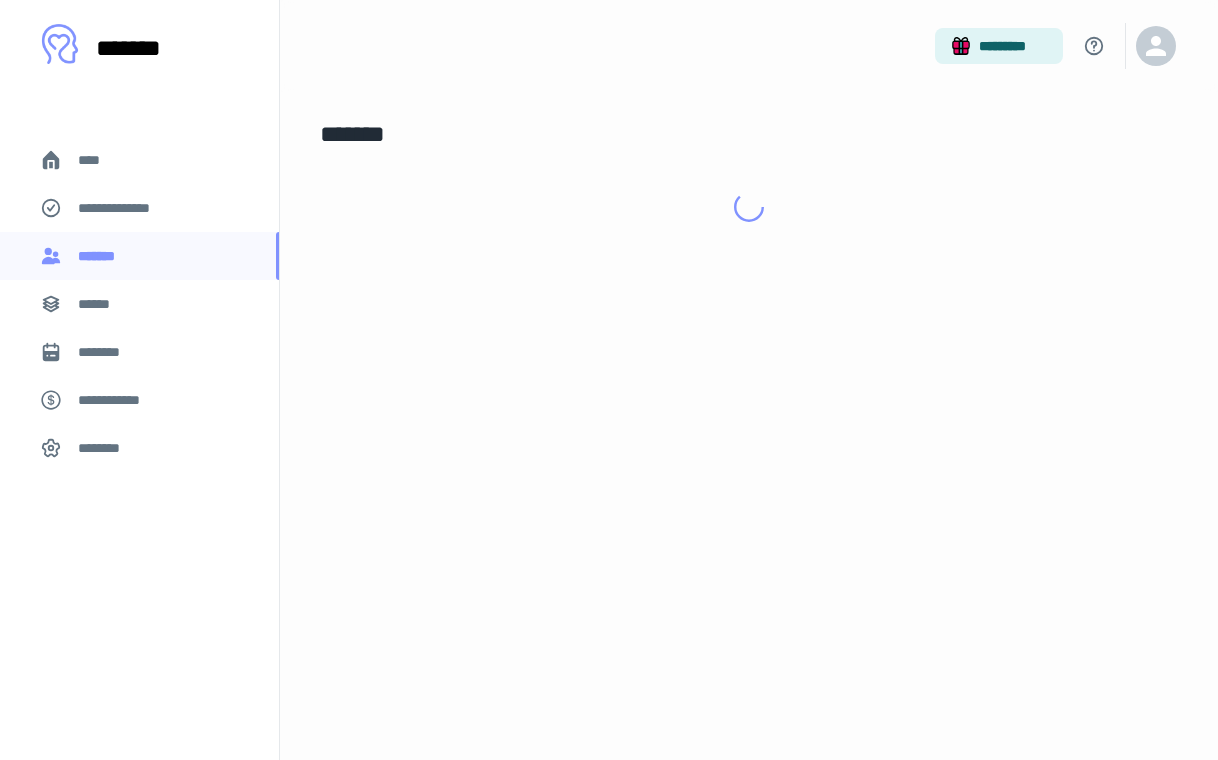 scroll, scrollTop: 0, scrollLeft: 0, axis: both 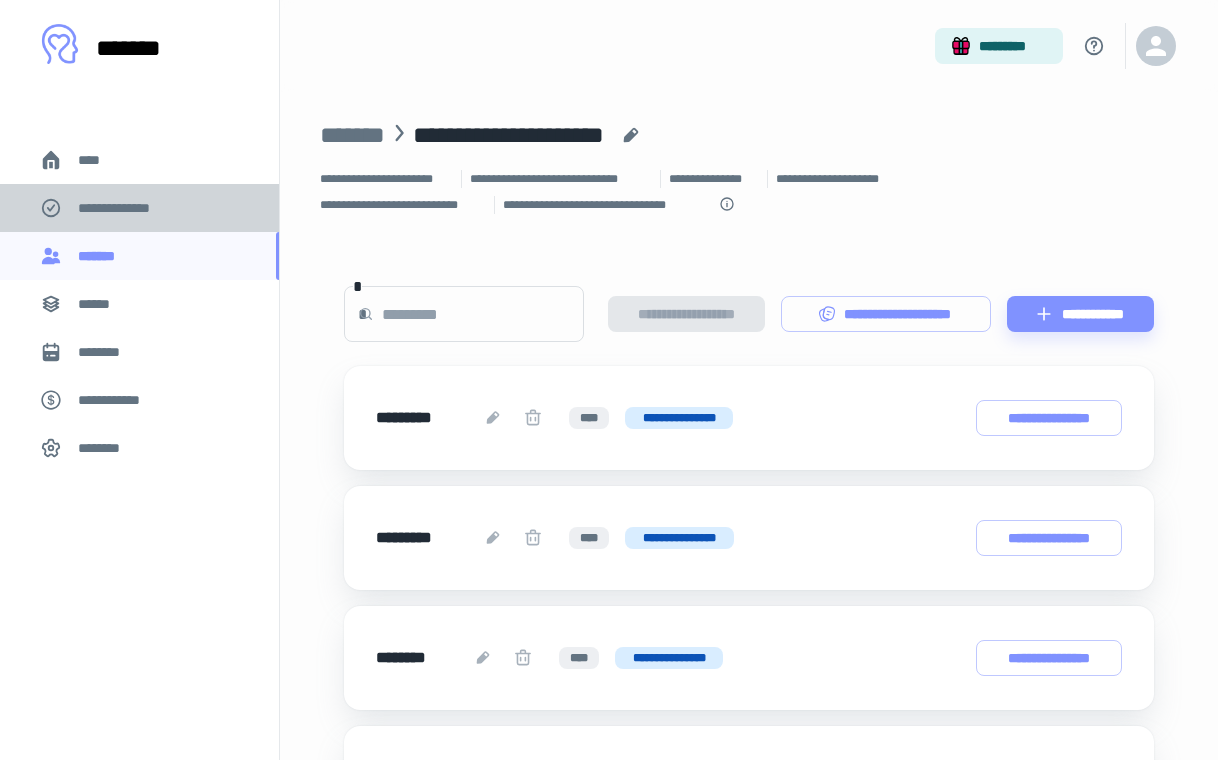 click on "**********" at bounding box center [127, 208] 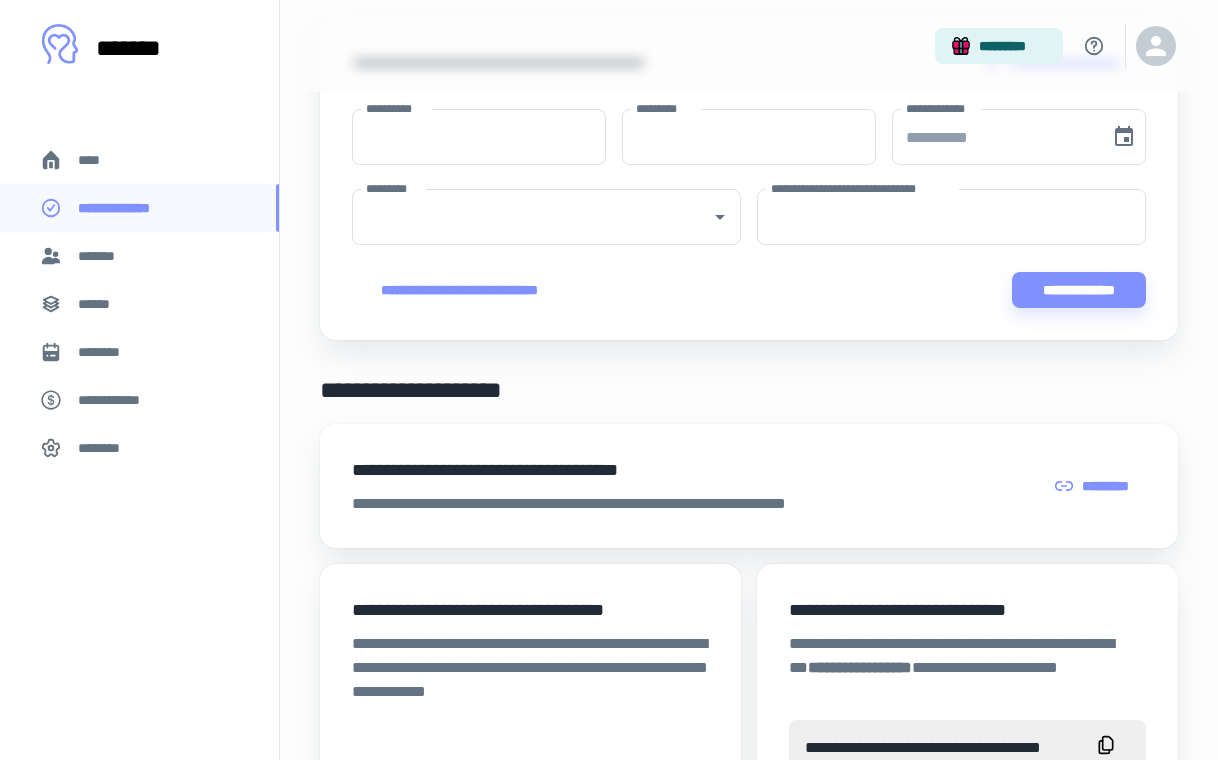 scroll, scrollTop: 473, scrollLeft: 0, axis: vertical 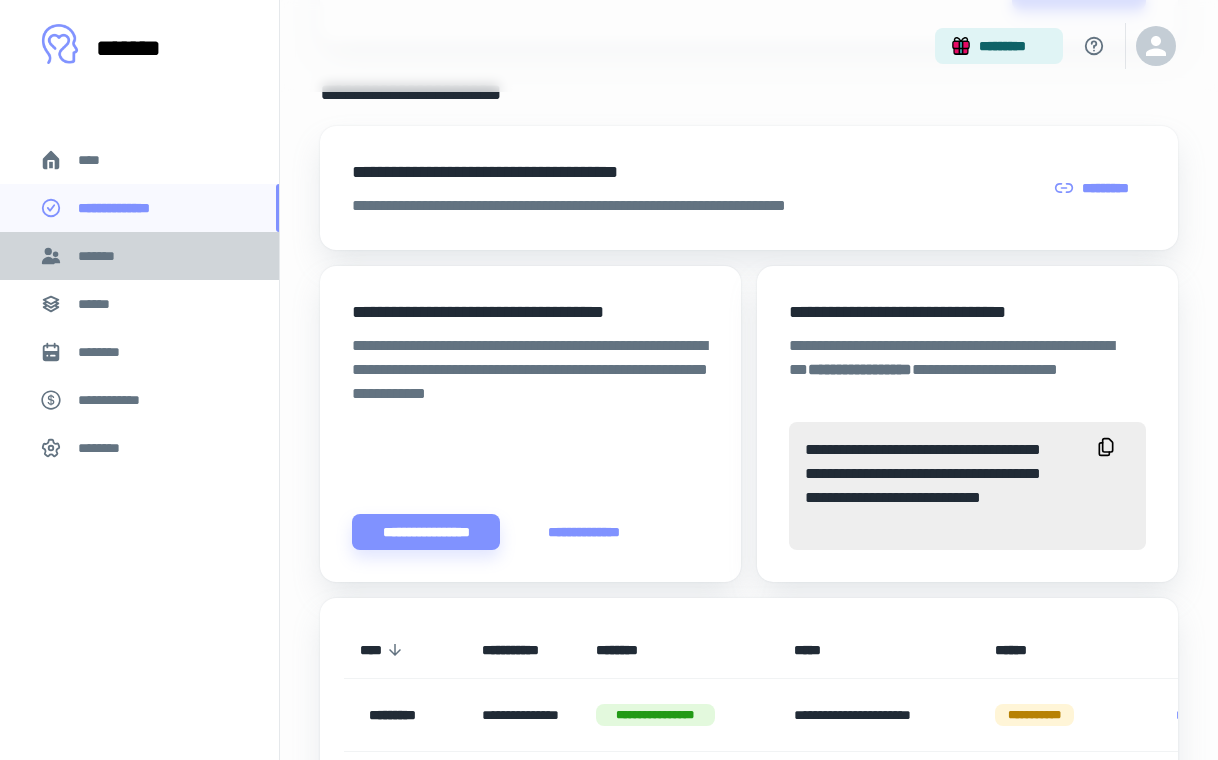 click on "*******" at bounding box center (100, 256) 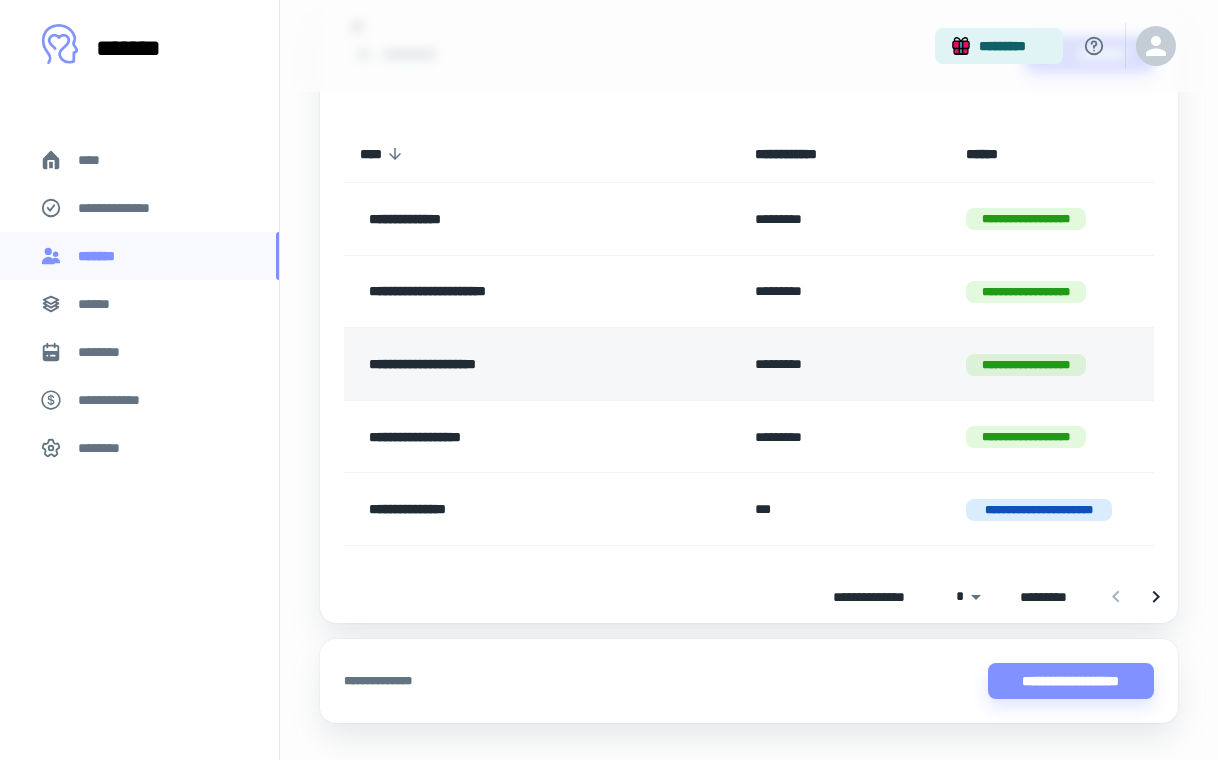 scroll, scrollTop: 171, scrollLeft: 0, axis: vertical 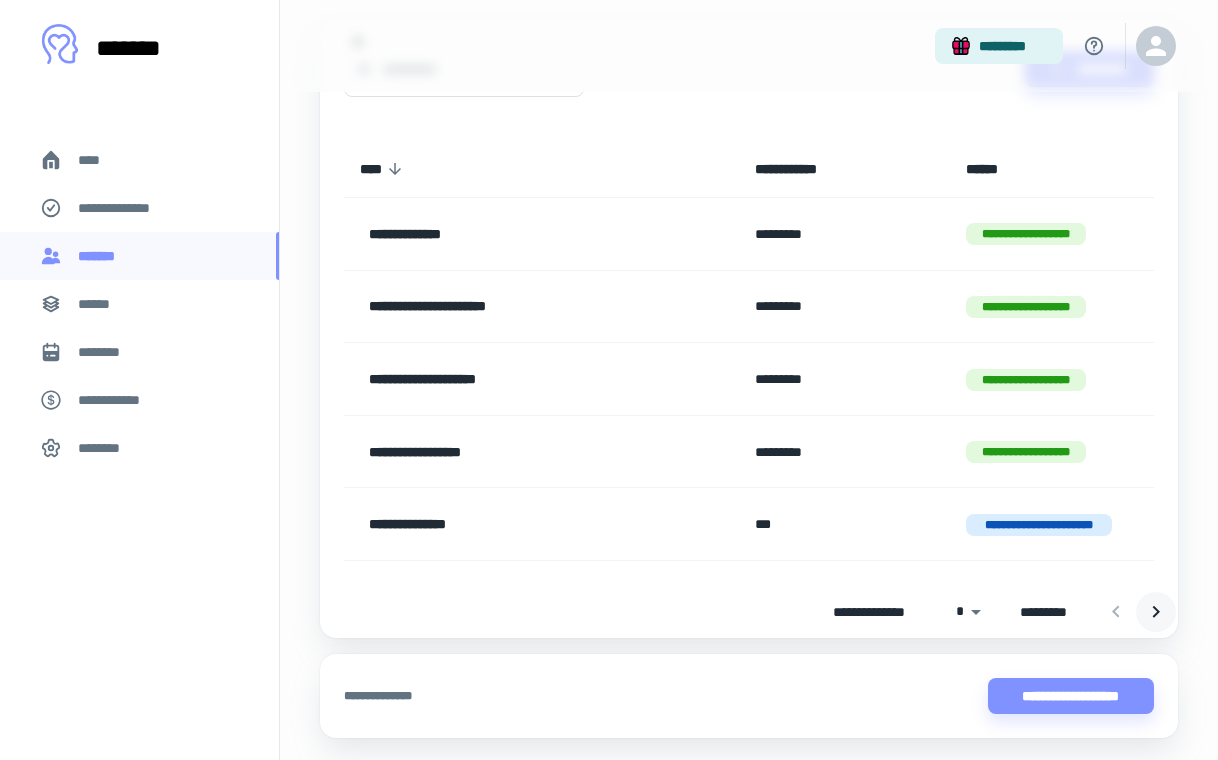 click 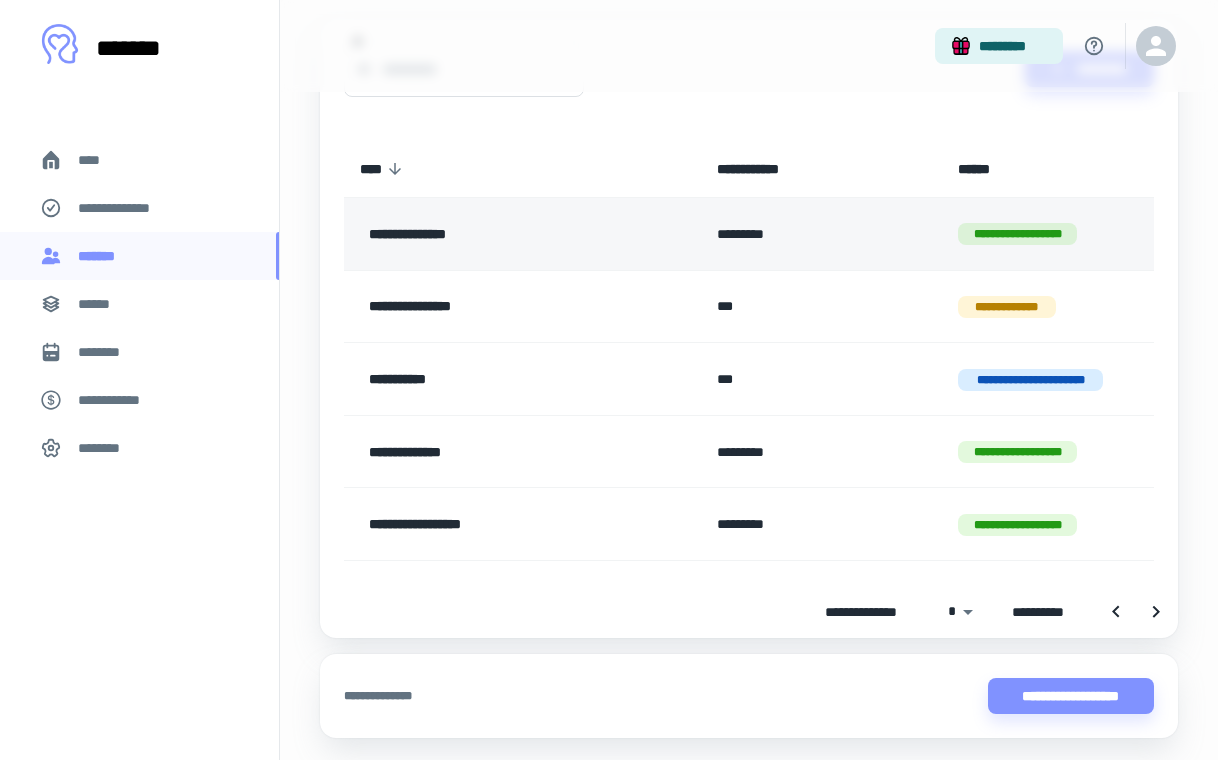 click on "**********" at bounding box center [1017, 234] 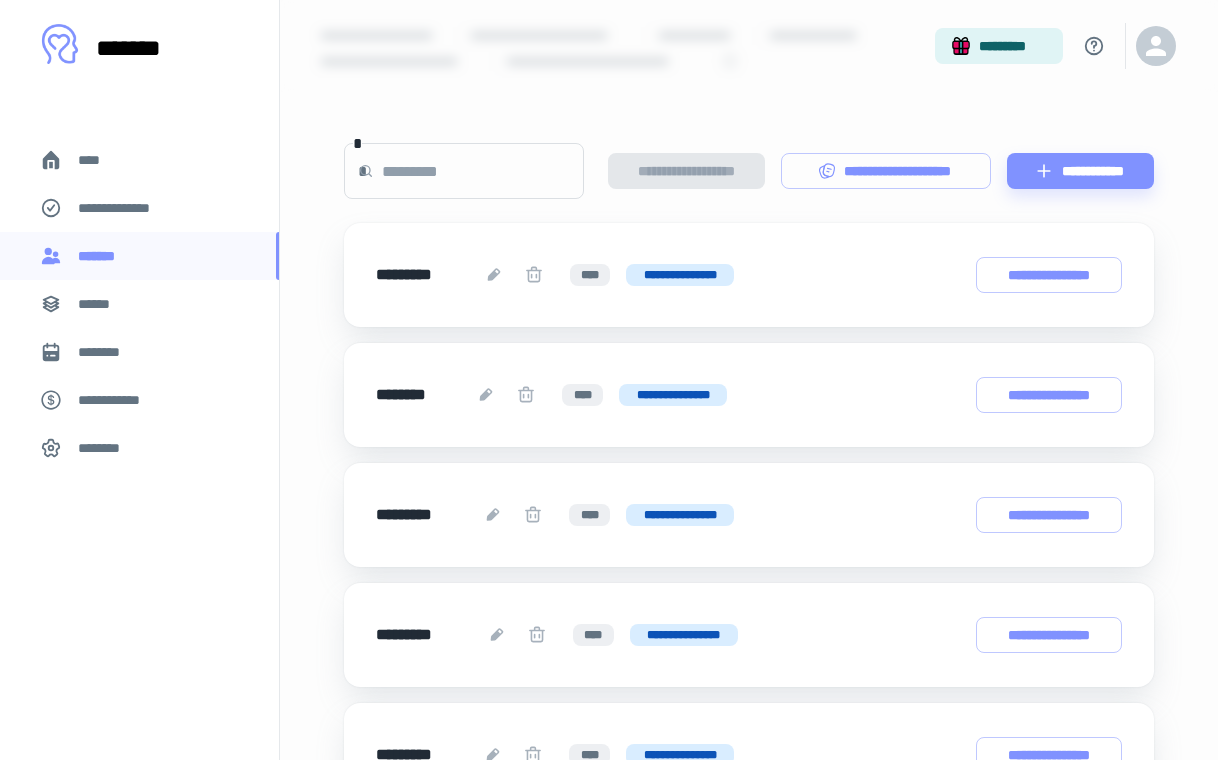 scroll, scrollTop: 0, scrollLeft: 0, axis: both 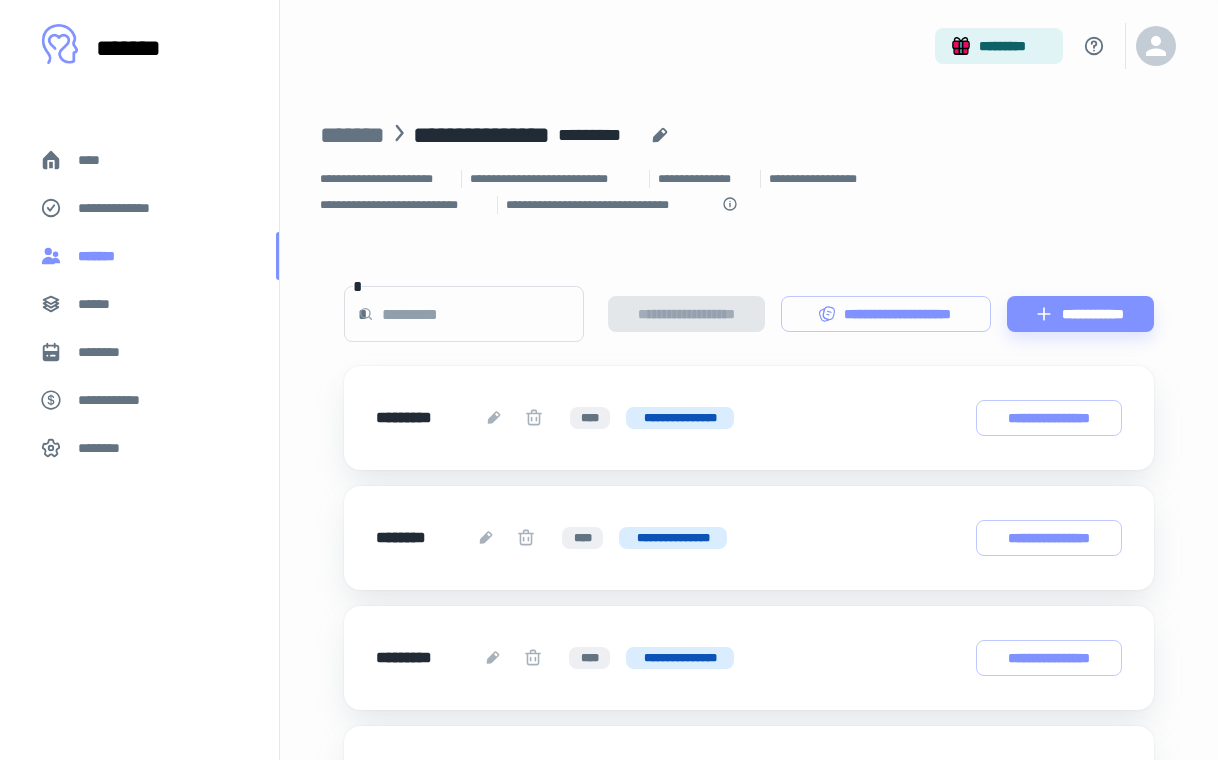click on "*******" at bounding box center (101, 256) 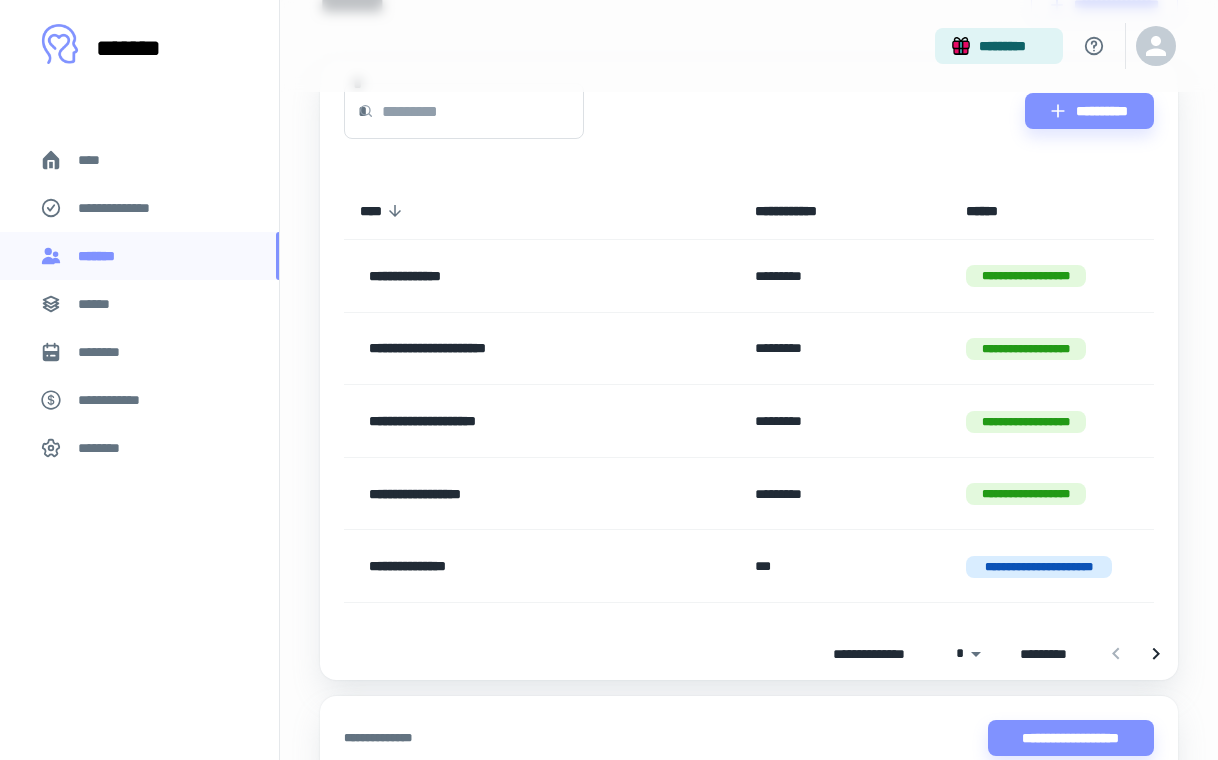 scroll, scrollTop: 141, scrollLeft: 0, axis: vertical 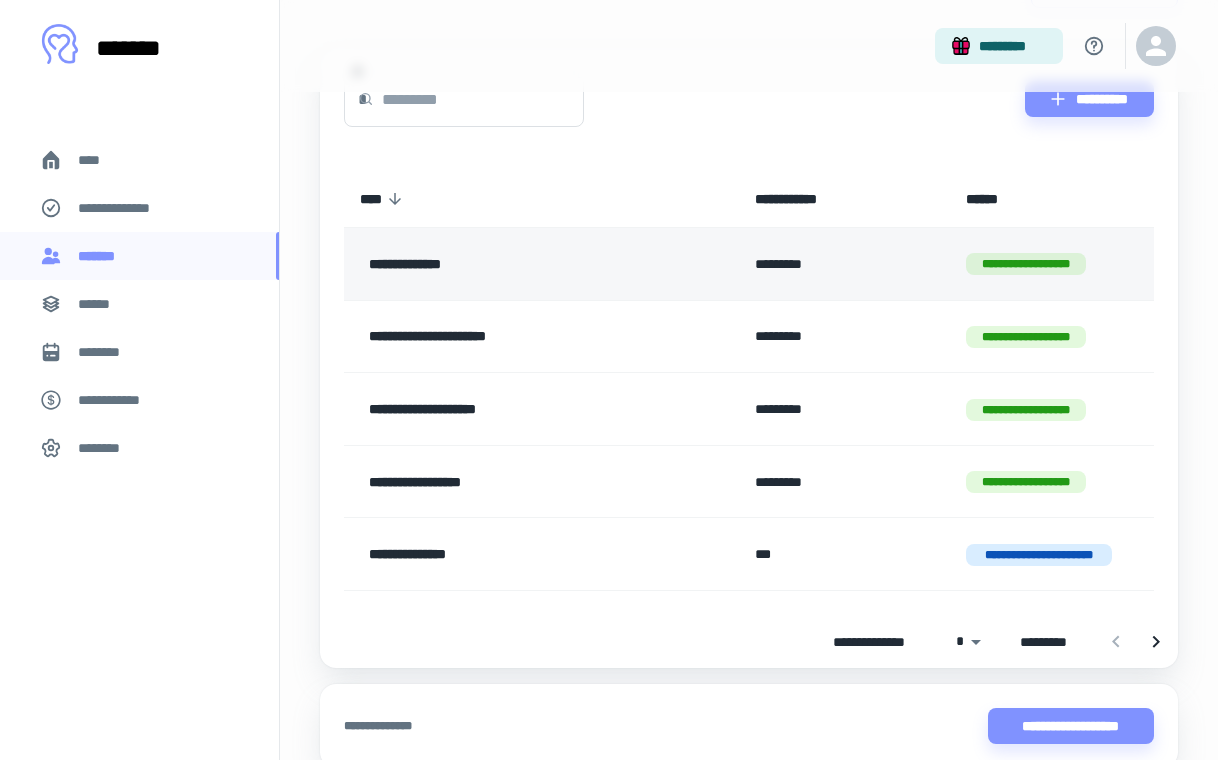 click on "**********" at bounding box center (1052, 264) 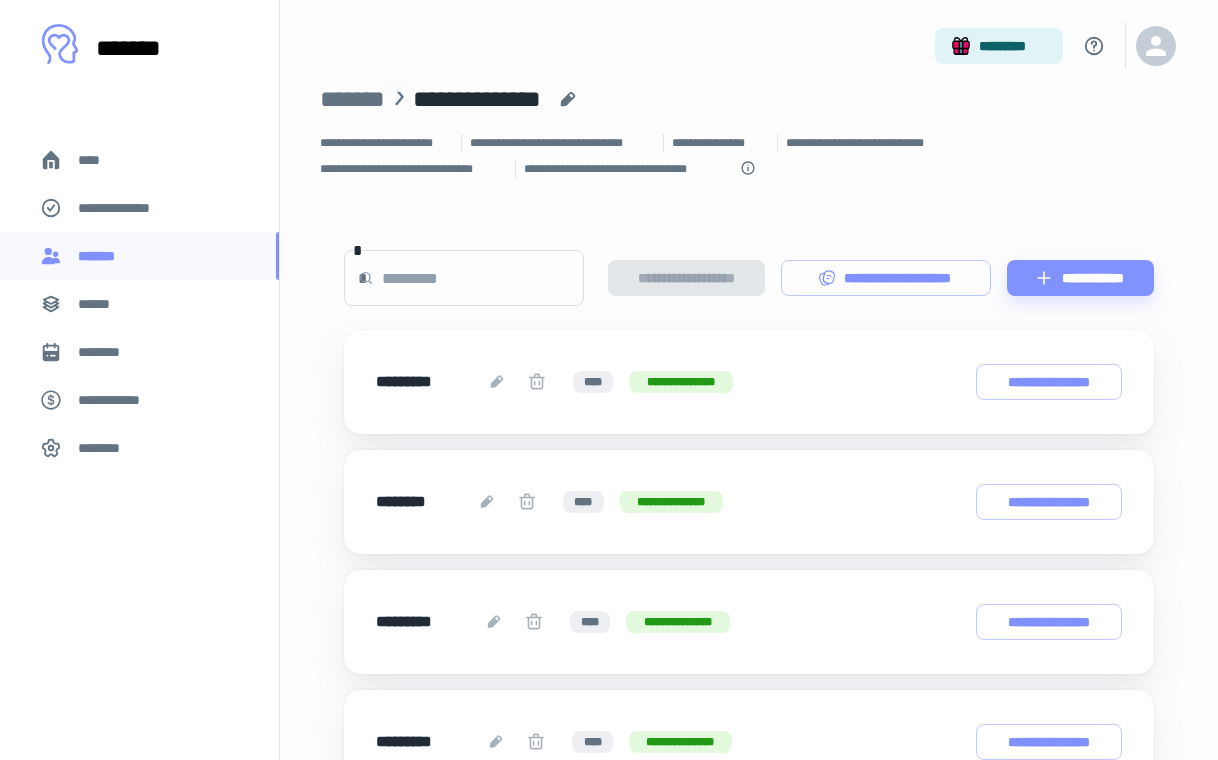 scroll, scrollTop: 0, scrollLeft: 0, axis: both 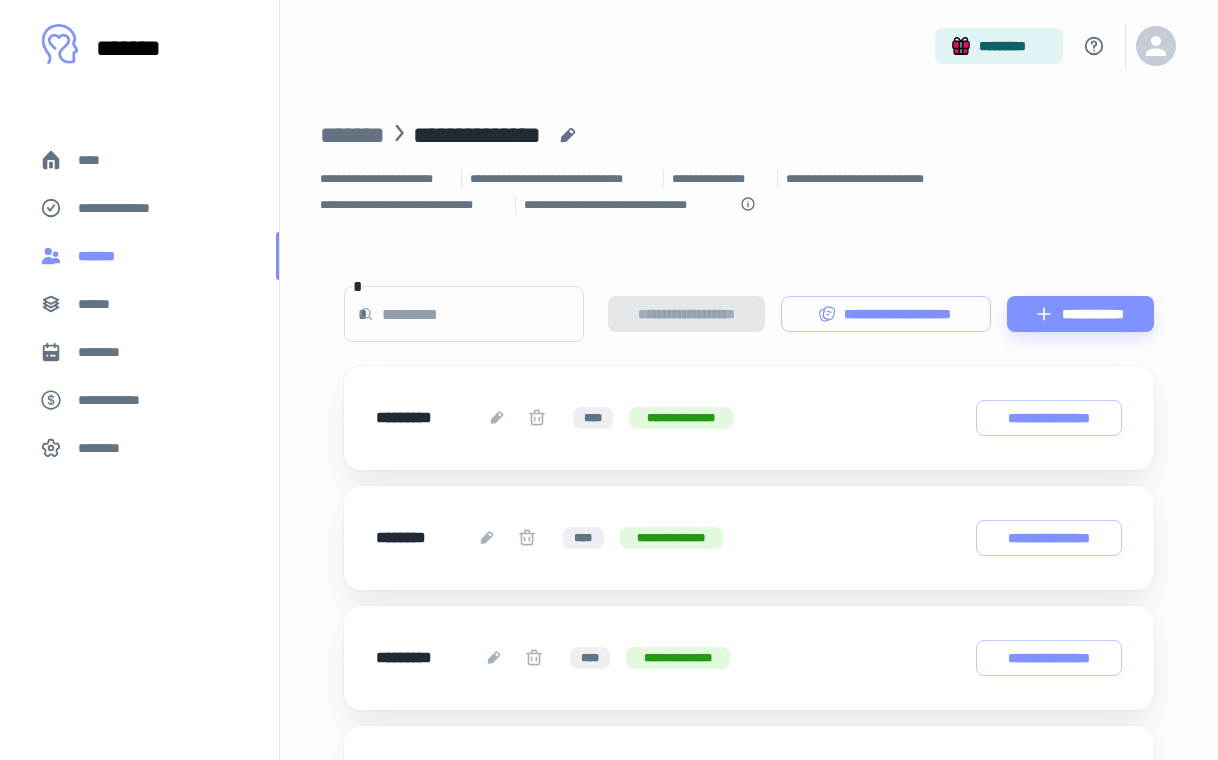 click on "*******" at bounding box center [101, 256] 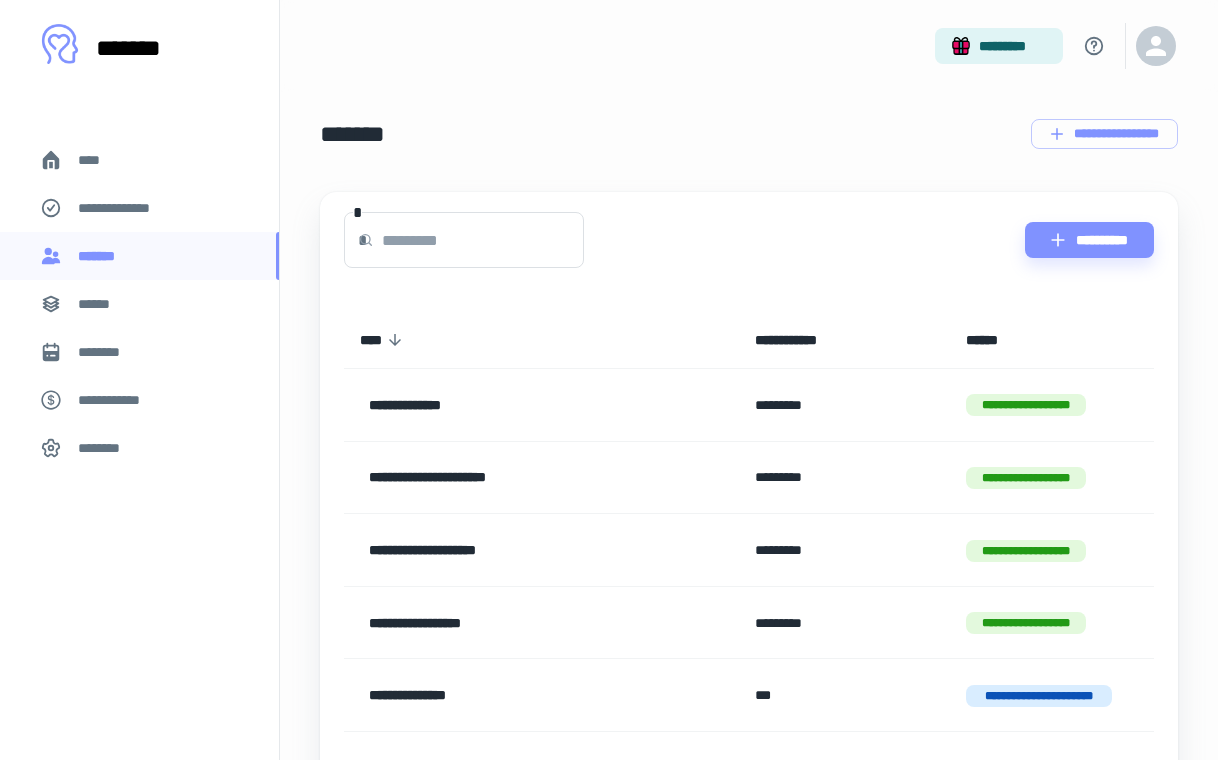 scroll, scrollTop: 229, scrollLeft: 0, axis: vertical 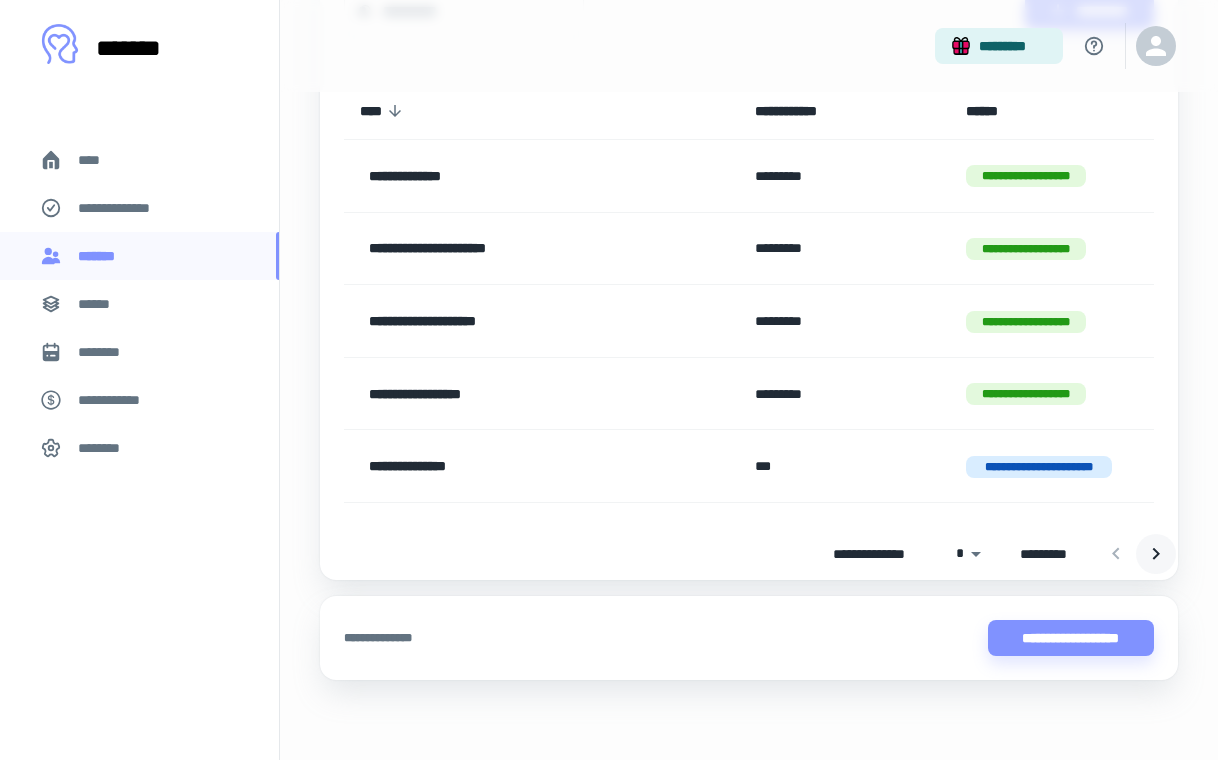 click 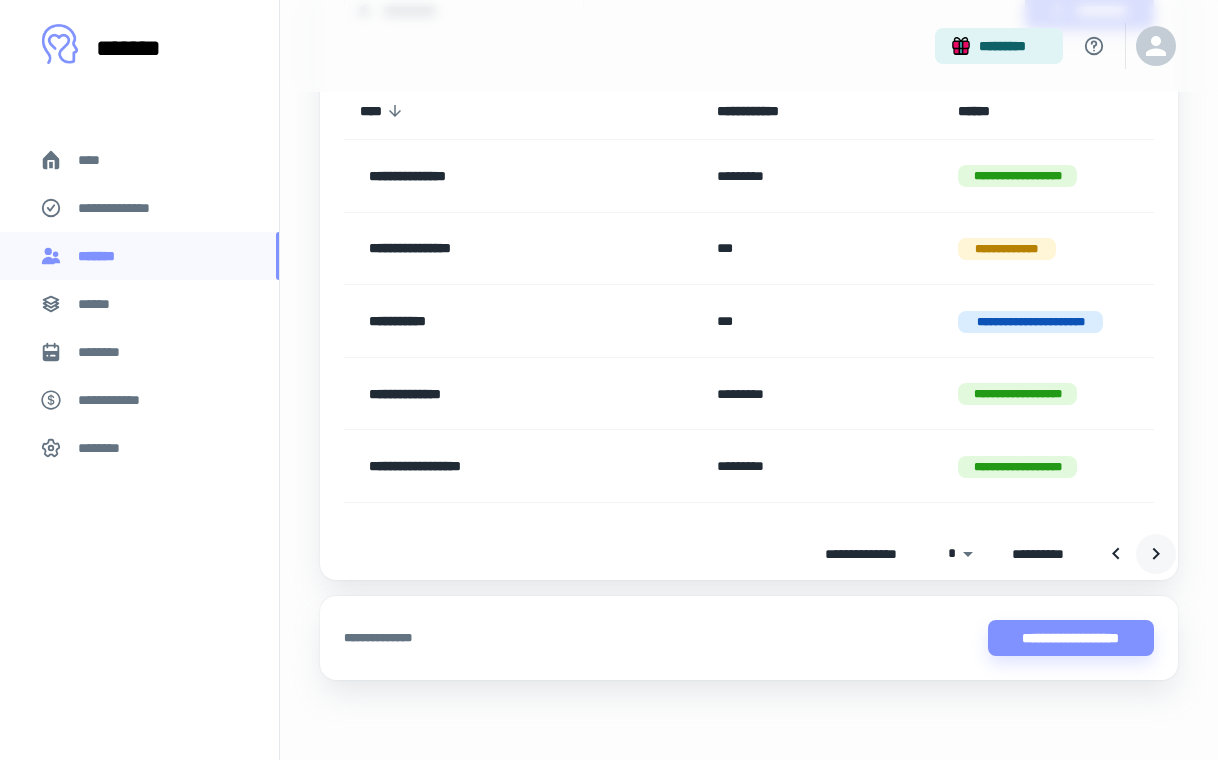 click 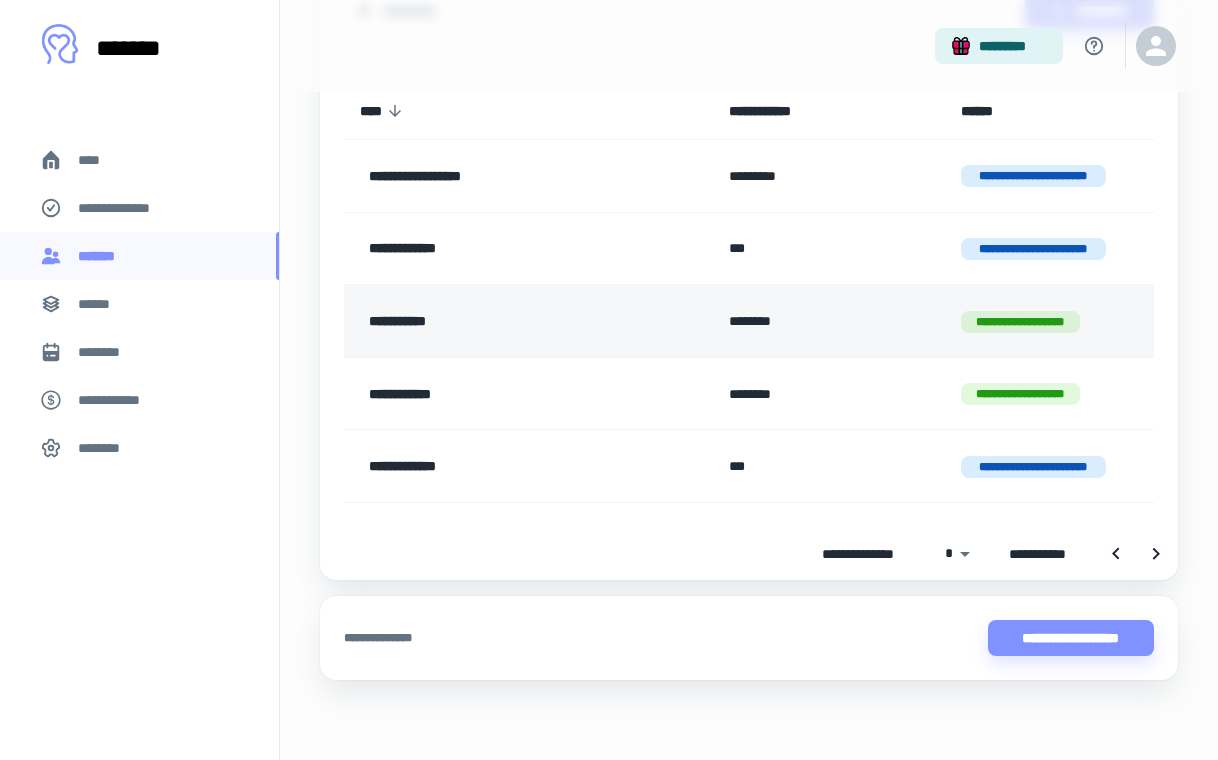 click on "********" at bounding box center (828, 321) 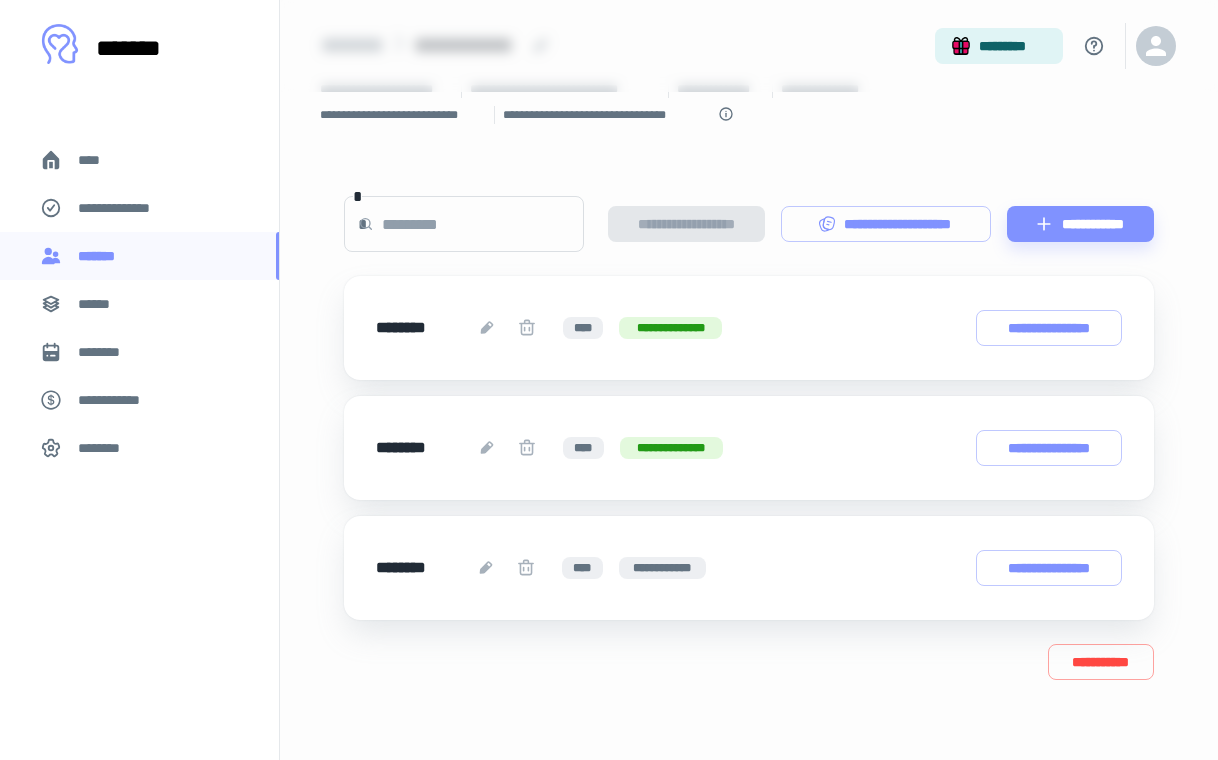 scroll, scrollTop: 0, scrollLeft: 0, axis: both 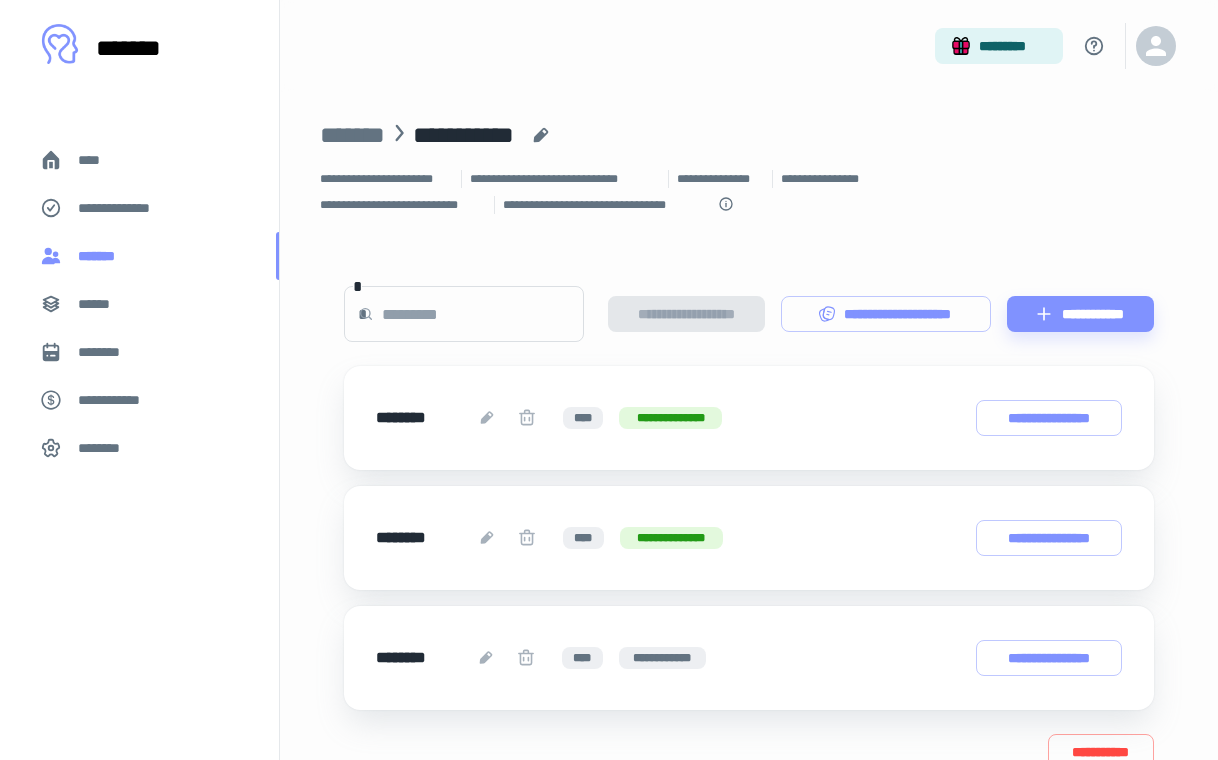 click on "*******" at bounding box center [101, 256] 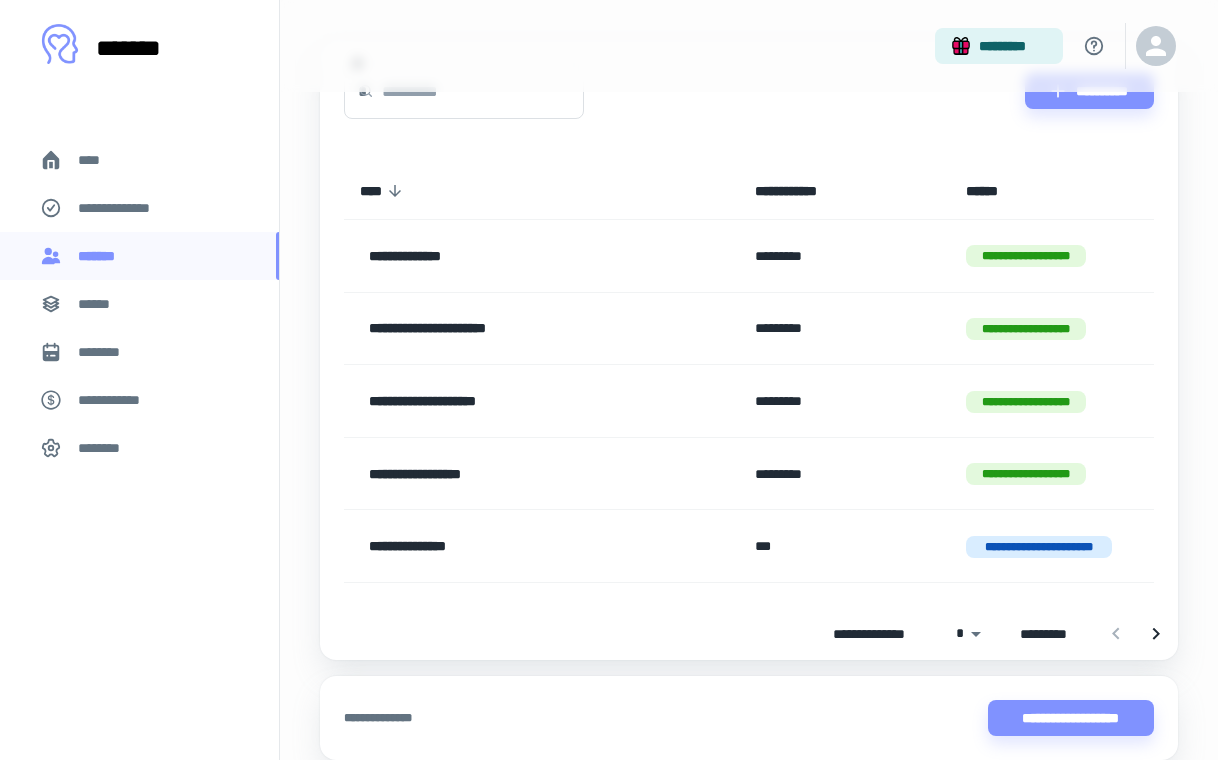 scroll, scrollTop: 229, scrollLeft: 0, axis: vertical 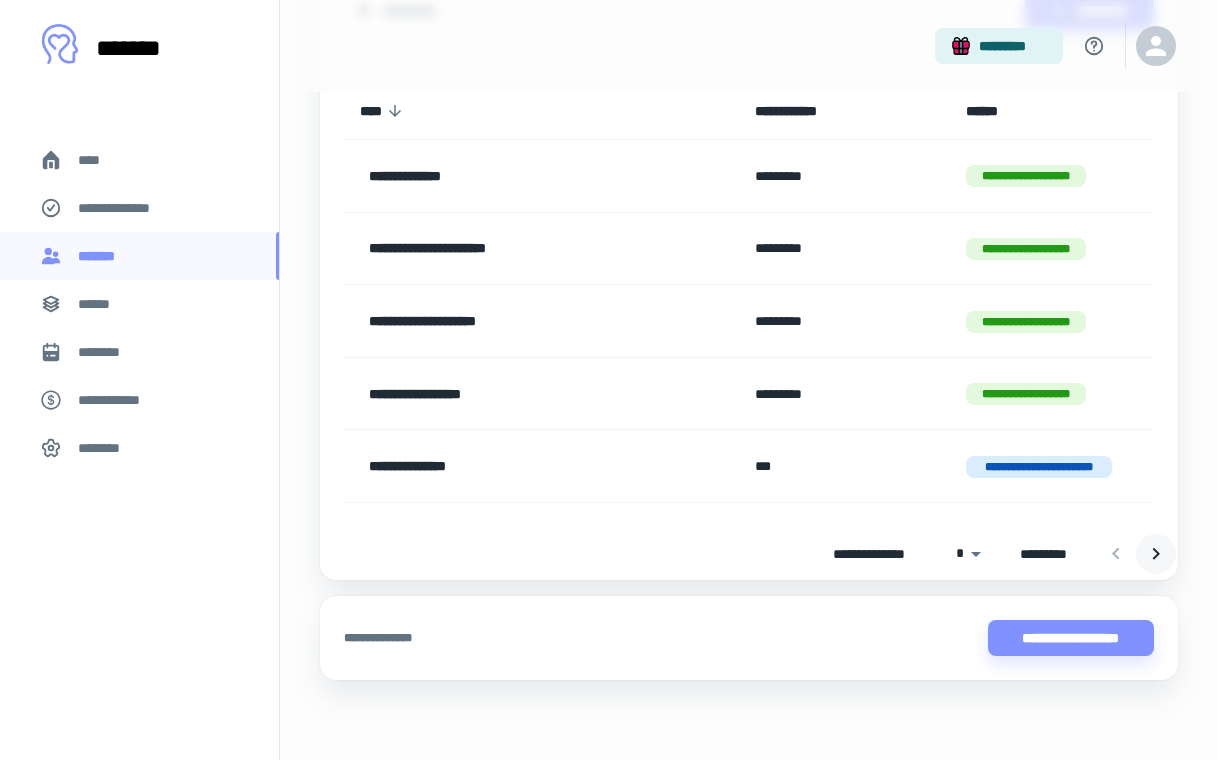 click 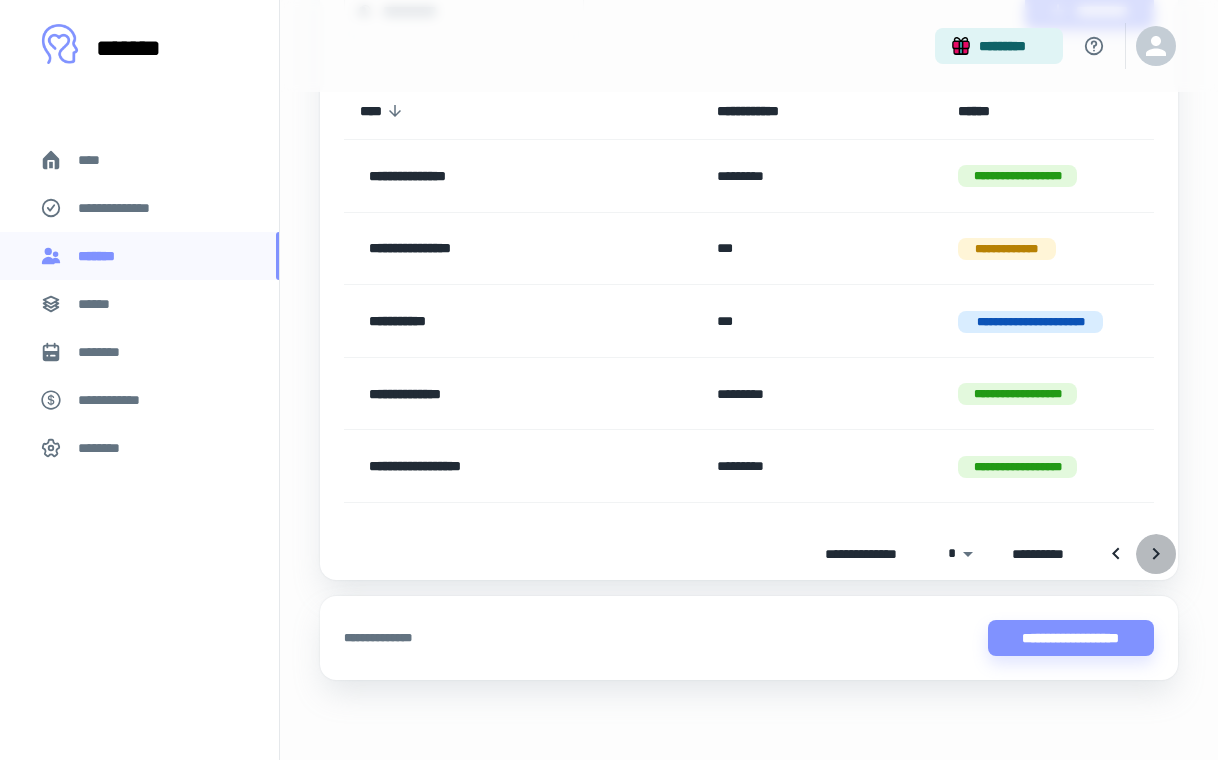 click 